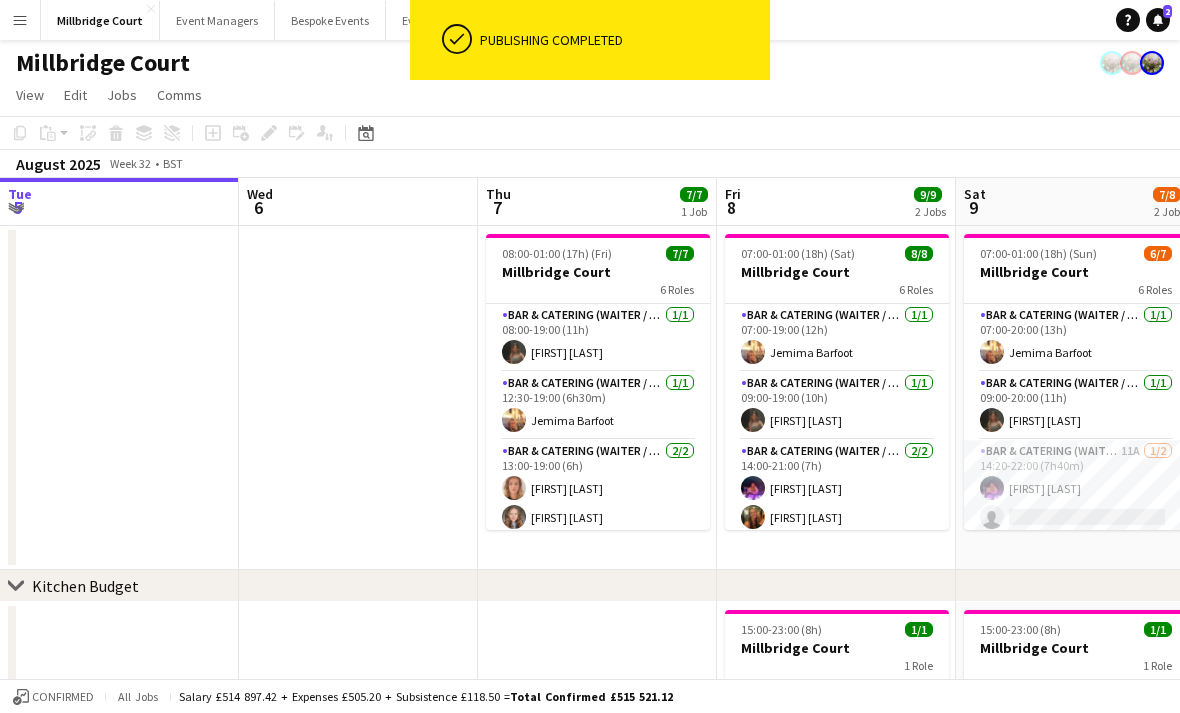 scroll, scrollTop: 0, scrollLeft: 0, axis: both 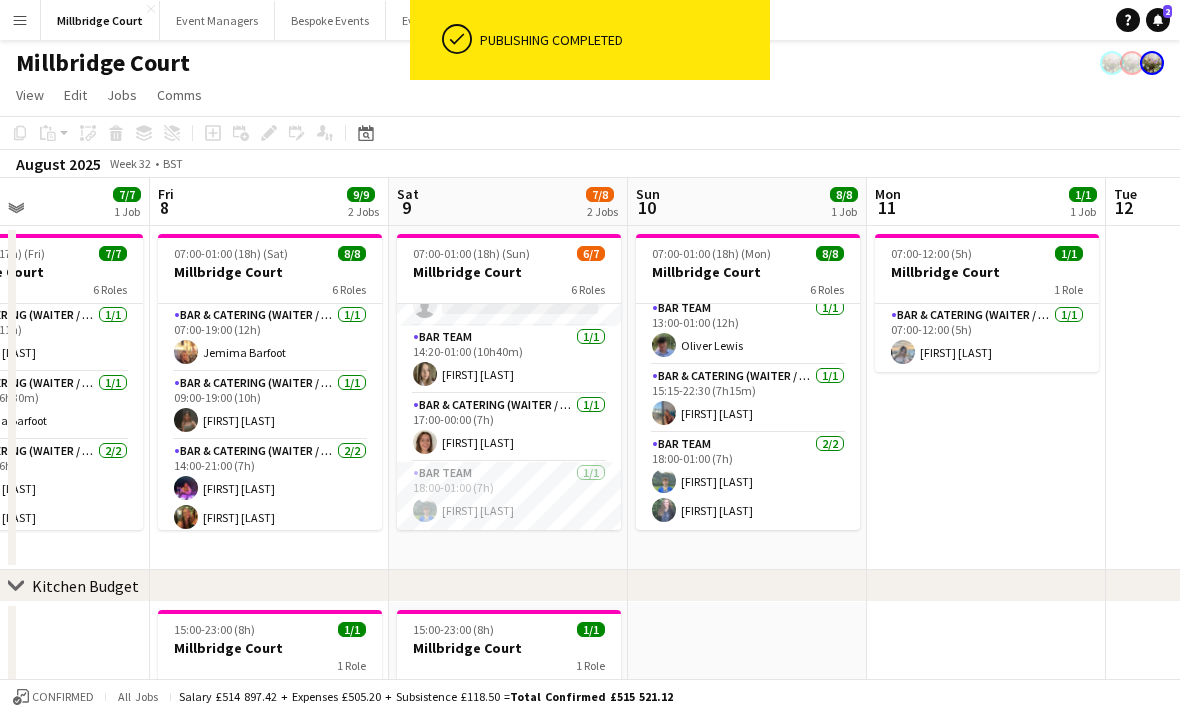 click on "07:00-12:00 (5h)    1/1   Millbridge Court    1 Role   Bar & Catering (Waiter / waitress)   1/1   07:00-12:00 (5h)
Isla Moore" at bounding box center [986, 398] 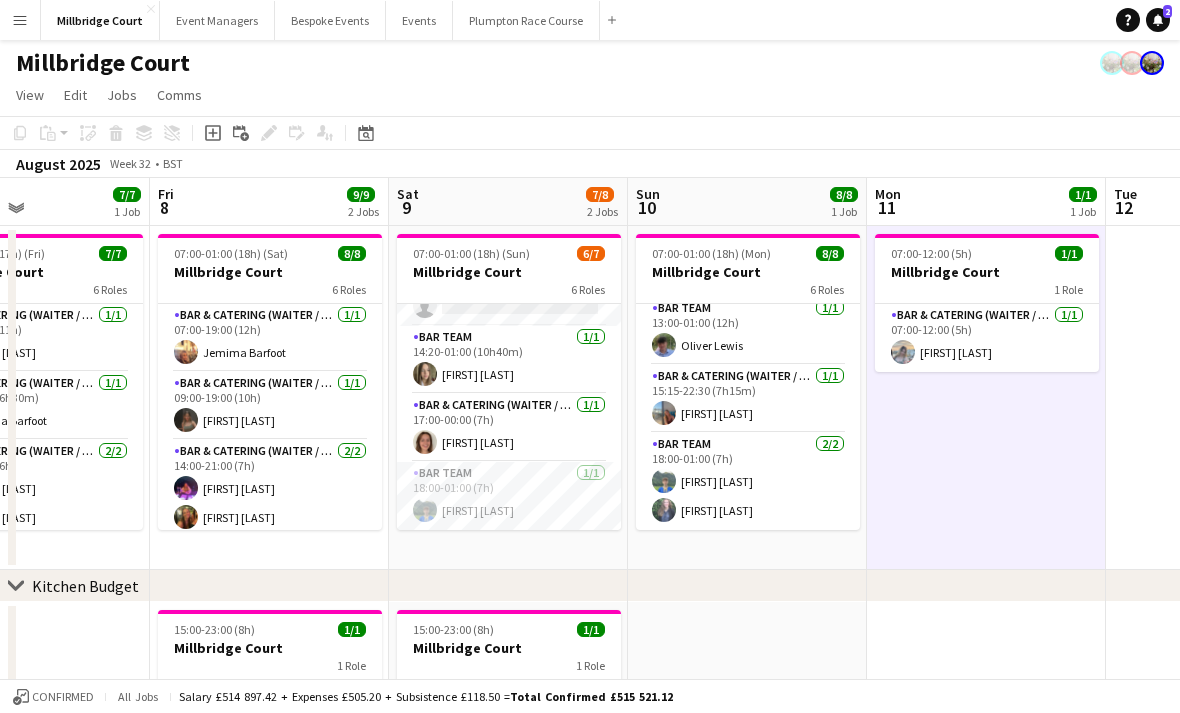 scroll, scrollTop: 240, scrollLeft: 0, axis: vertical 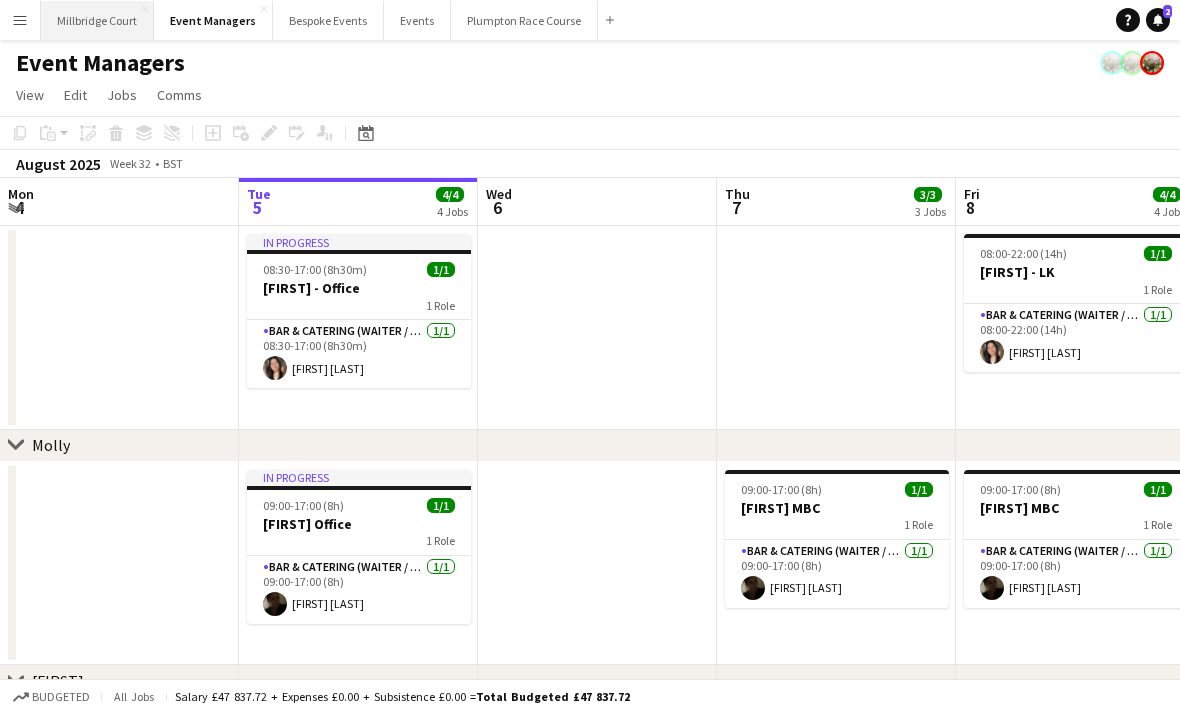 click on "Millbridge Court
Close" at bounding box center (97, 20) 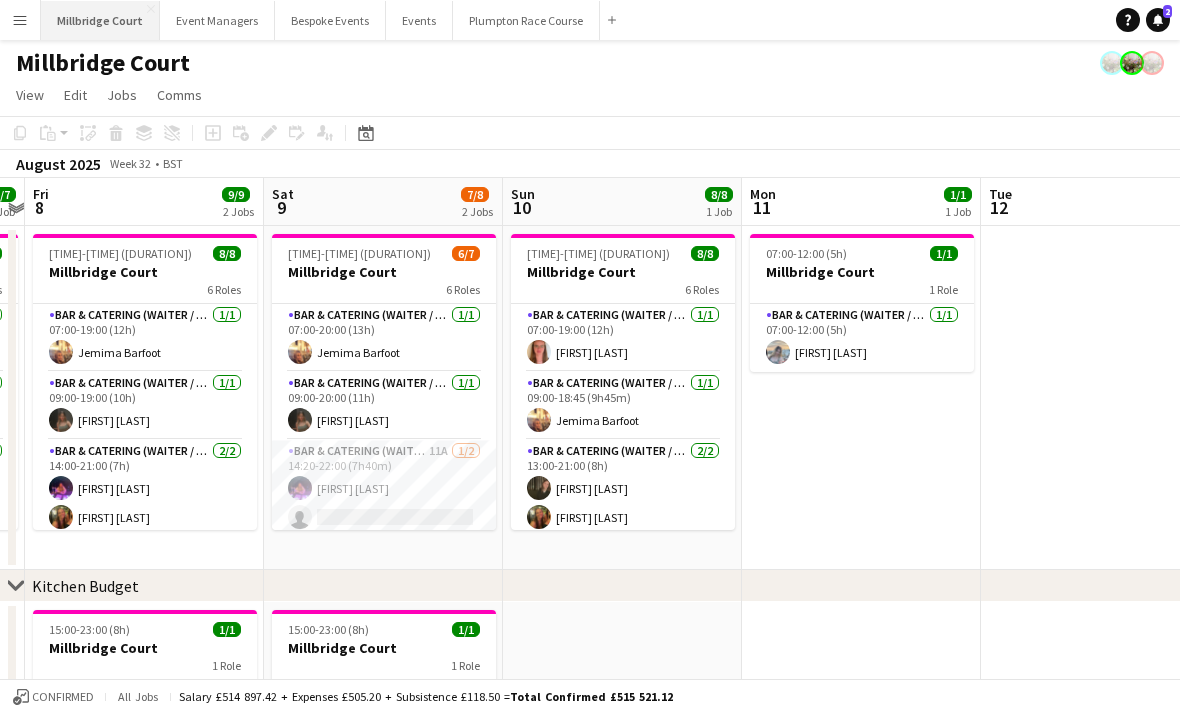 scroll, scrollTop: 0, scrollLeft: 690, axis: horizontal 